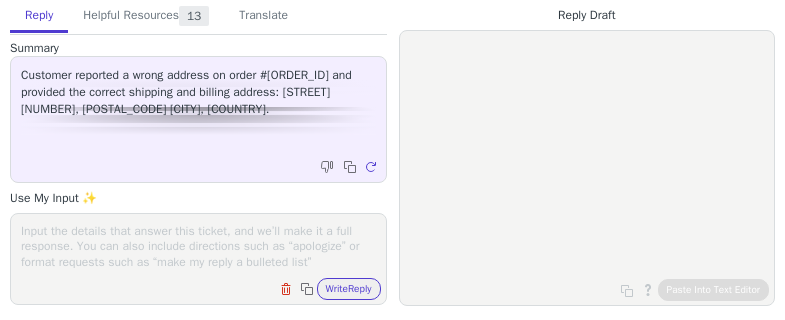scroll, scrollTop: 0, scrollLeft: 0, axis: both 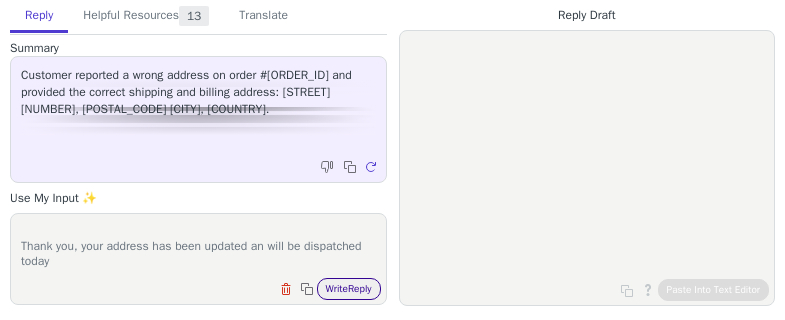 type on "Hi [FIRST]
Thank you, your address has been updated an will be dispatched today" 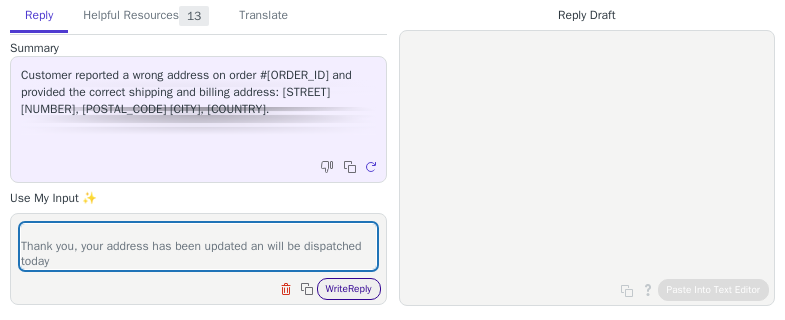 click on "Write  Reply" at bounding box center (349, 289) 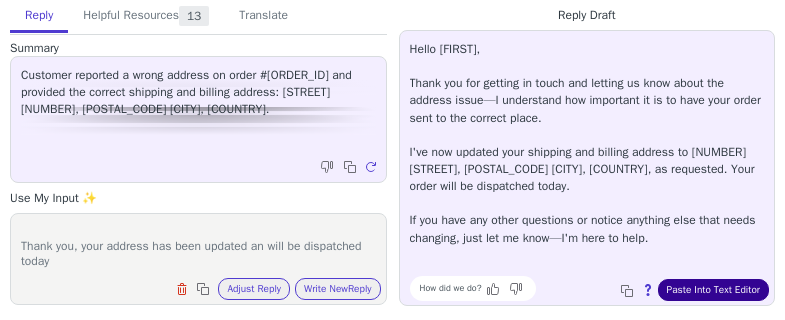 click on "Paste Into Text Editor" at bounding box center (713, 290) 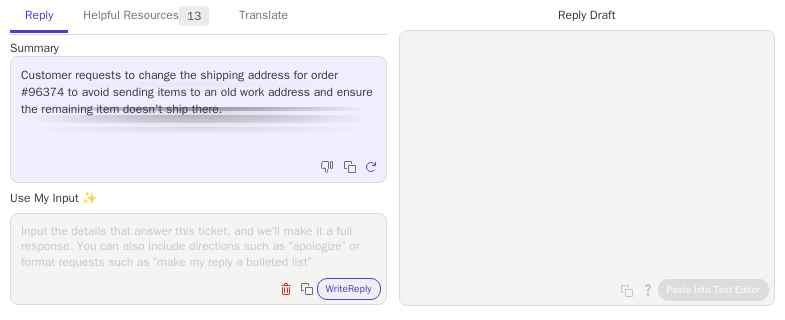 scroll, scrollTop: 0, scrollLeft: 0, axis: both 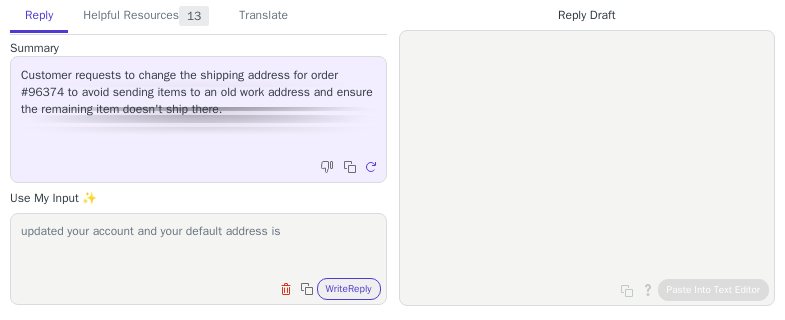 paste on "Default address
Cian Power
5 Potters Close
London
SE15 6DS
United Kingdom
07377093943" 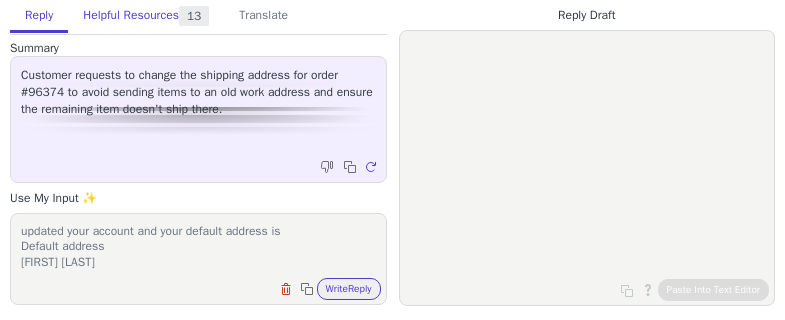 scroll, scrollTop: 78, scrollLeft: 0, axis: vertical 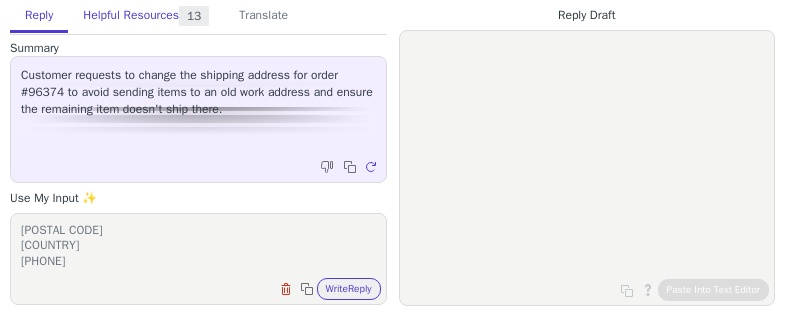type on "updated your account and your default address is
Default address
Cian Power
5 Potters Close
London
SE15 6DS
United Kingdom
07377093943" 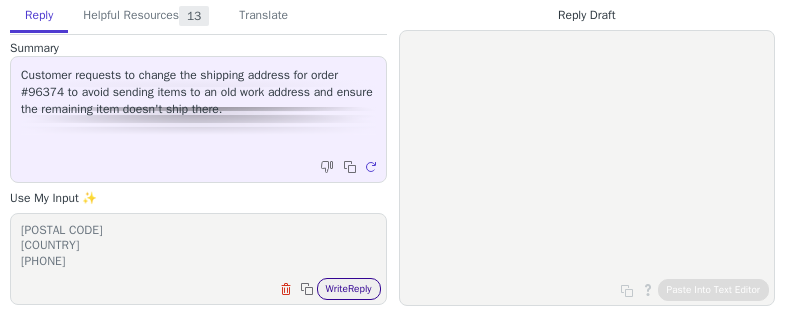 click on "Write  Reply" at bounding box center (349, 289) 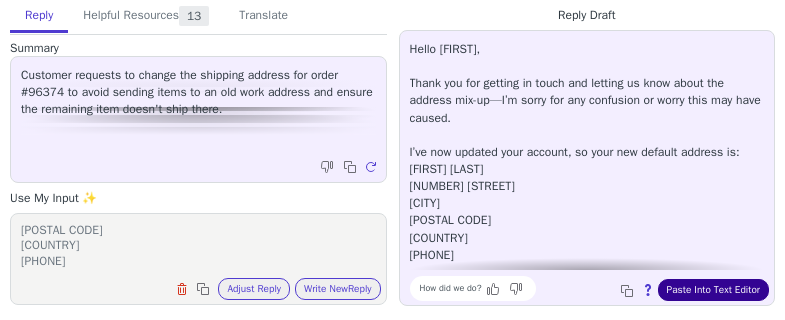 click on "Paste Into Text Editor" at bounding box center (713, 290) 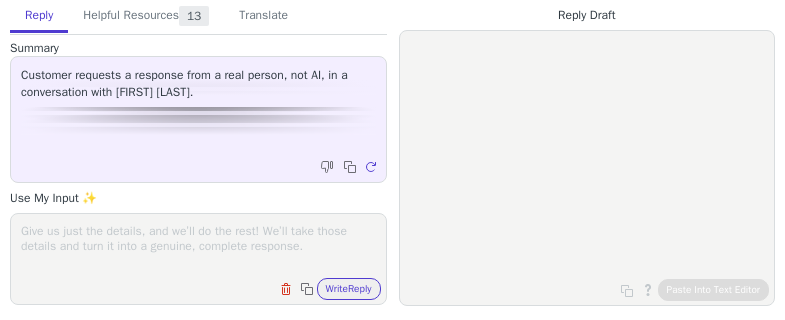 scroll, scrollTop: 0, scrollLeft: 0, axis: both 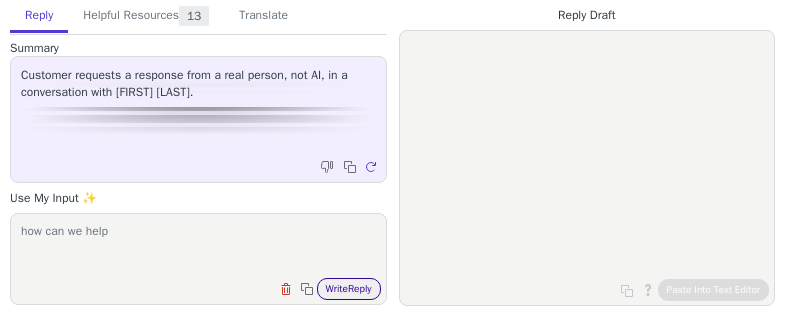 type on "how can we help" 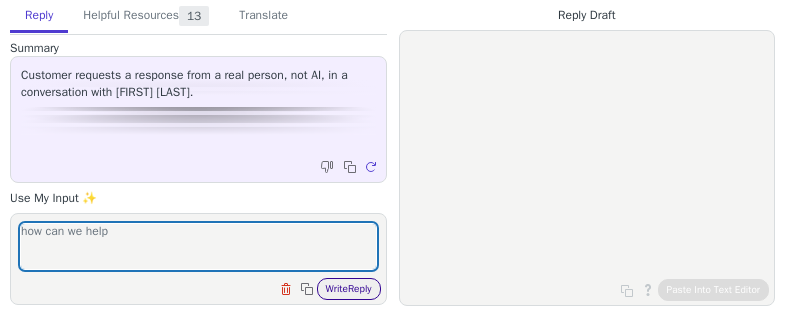 click on "Write  Reply" at bounding box center [349, 289] 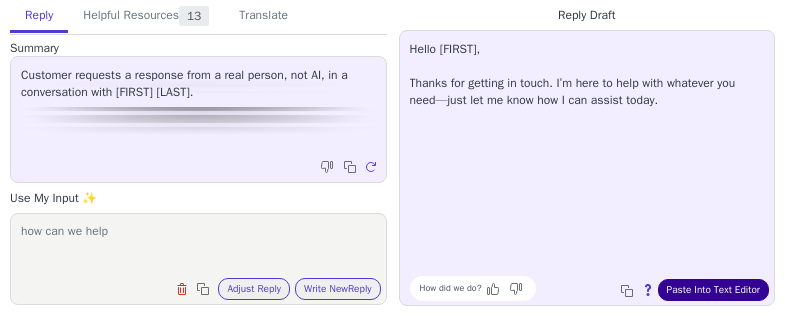 click on "Paste Into Text Editor" at bounding box center [713, 290] 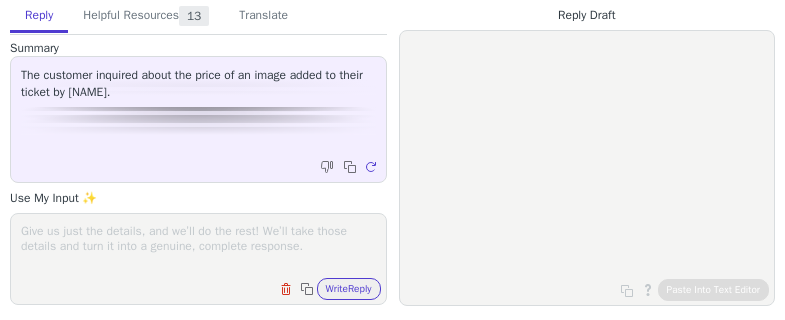 scroll, scrollTop: 0, scrollLeft: 0, axis: both 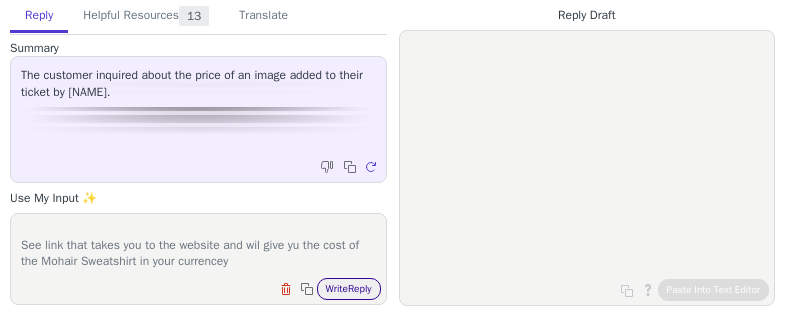 type on "https://dsrcv.com/collections/sweatshirts-1/products/mohair-sweatshirt-glacial-grey
See link that takes you to the website and wil give yu the cost of the Mohair Sweatshirt in your currencey" 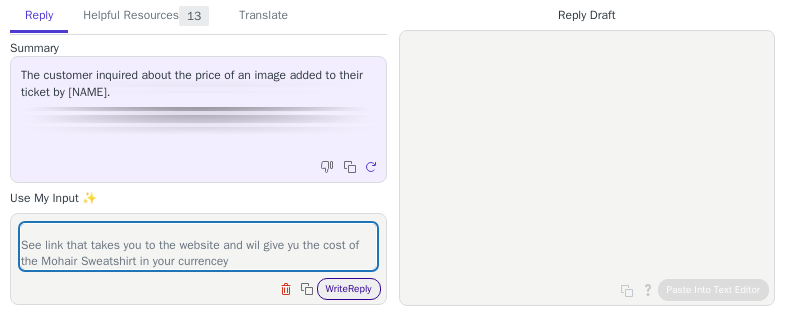click on "Write  Reply" at bounding box center (349, 289) 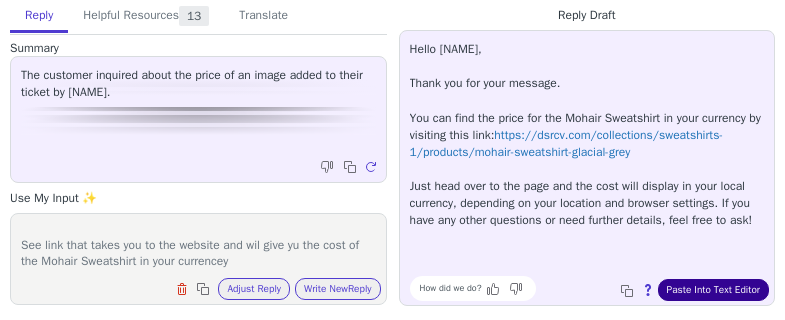 click on "Paste Into Text Editor" at bounding box center [713, 290] 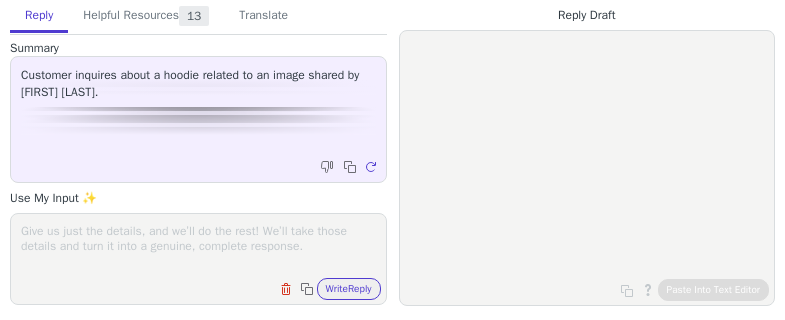 scroll, scrollTop: 0, scrollLeft: 0, axis: both 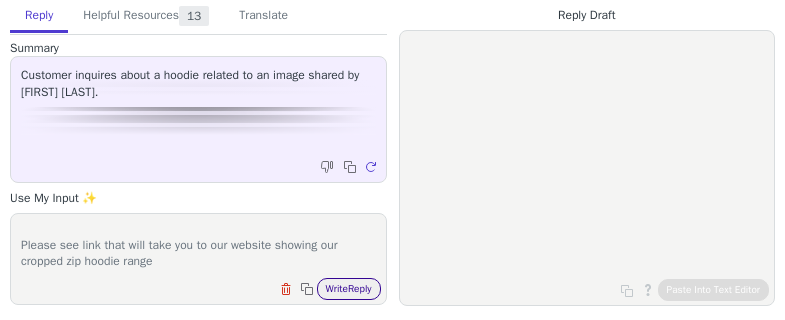 type on "https://dsrcv.com/collections/cropped?product_type=cropped+zip+hoodie
Please see link that will take you to our website showing our cropped zip hoodie range" 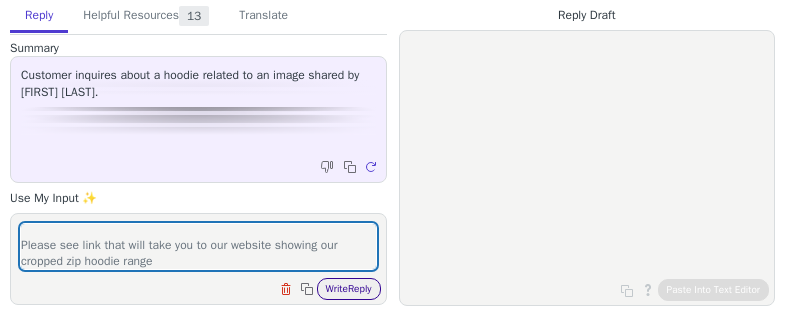 click on "Write  Reply" at bounding box center [349, 289] 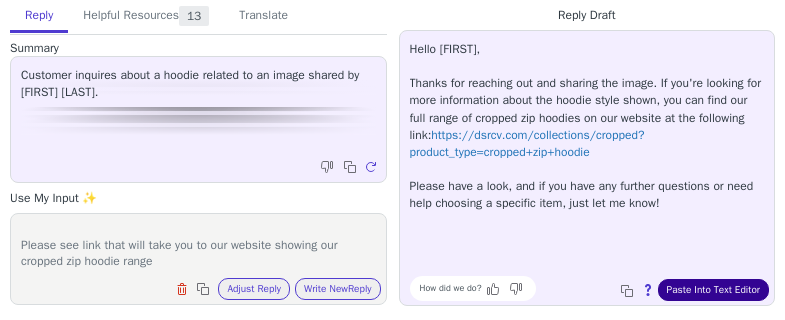 click on "Paste Into Text Editor" at bounding box center (713, 290) 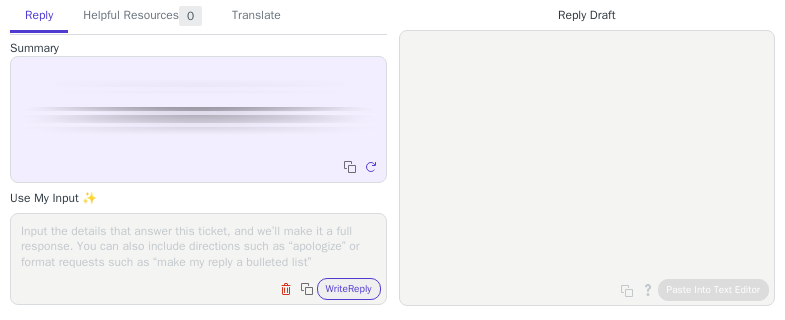 scroll, scrollTop: 0, scrollLeft: 0, axis: both 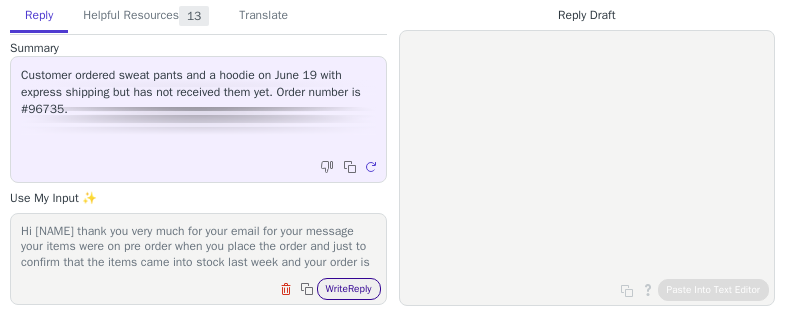 type on "Hi [NAME] thank you very much for your email for your message your items were on pre order when you place the order and just to confirm that the items came into stock last week and your order is due to be dispatched today with express shipping if you cheque your emails later you'll receive an email confirming that it's departed along with your tracking details thanks for" 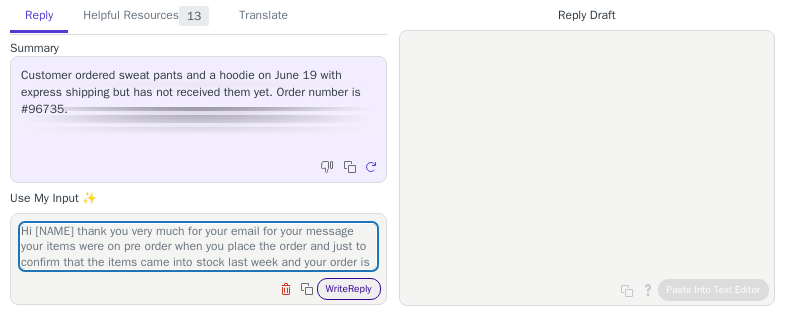 click on "Write  Reply" at bounding box center [349, 289] 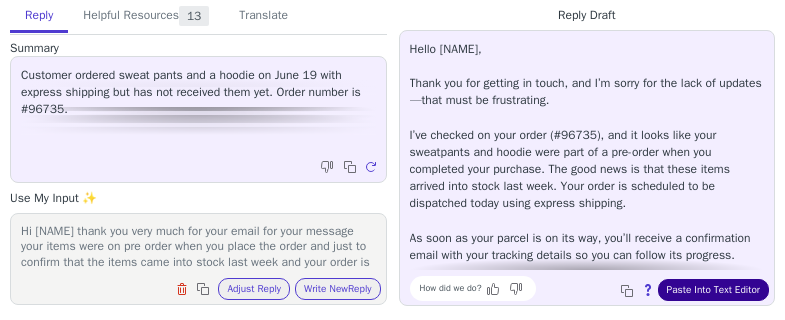 click on "Paste Into Text Editor" at bounding box center [713, 290] 